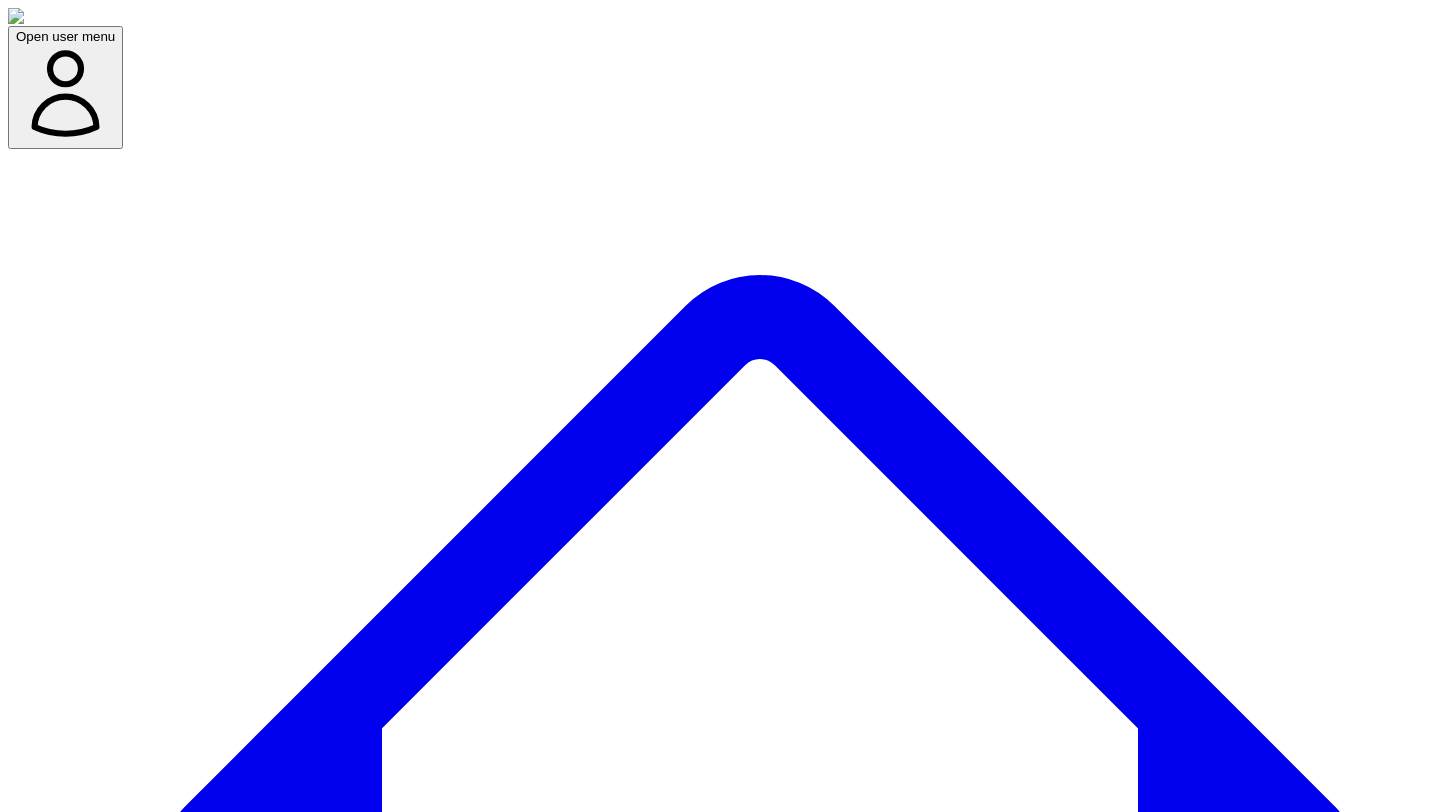 scroll, scrollTop: 58, scrollLeft: 0, axis: vertical 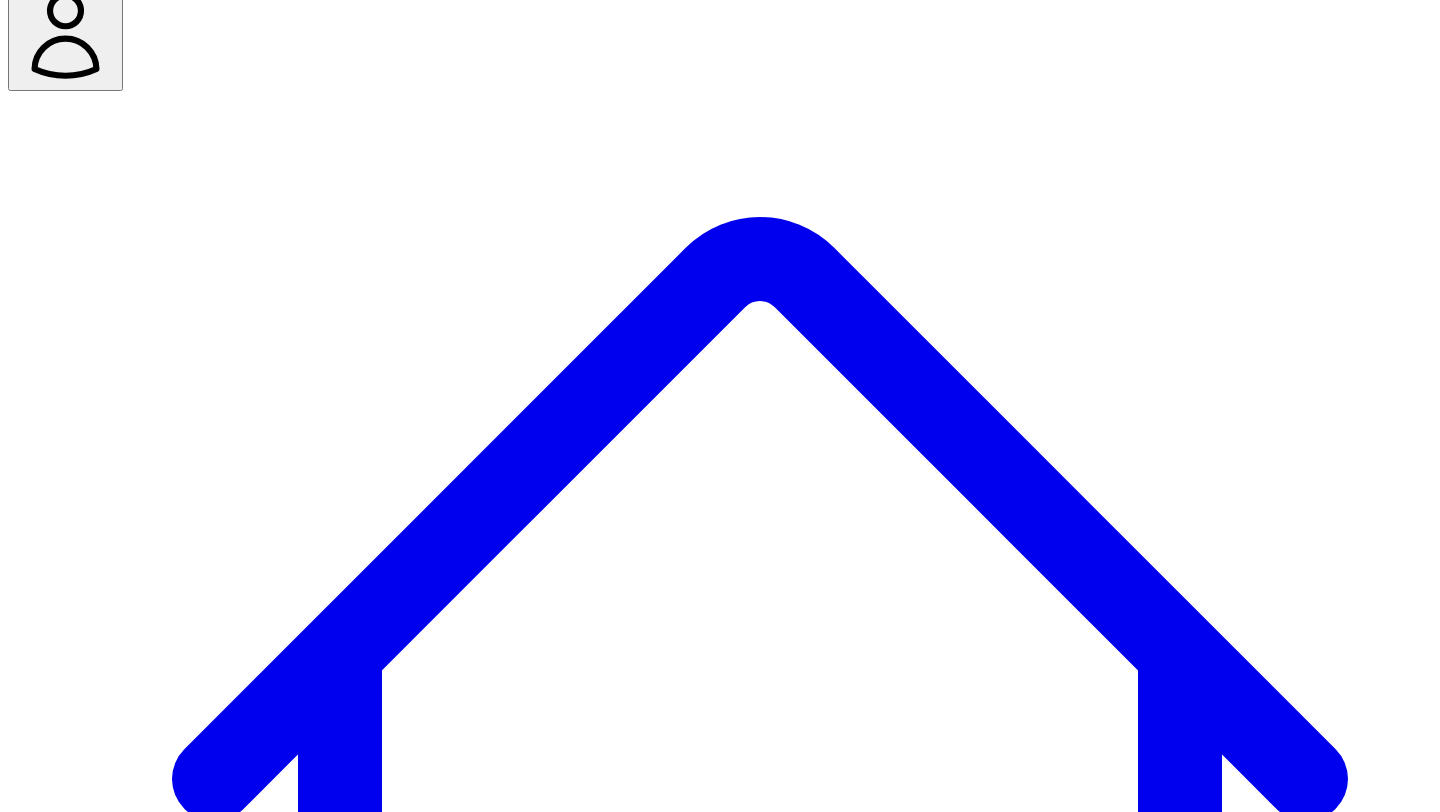 click on "Team" at bounding box center (760, 4186) 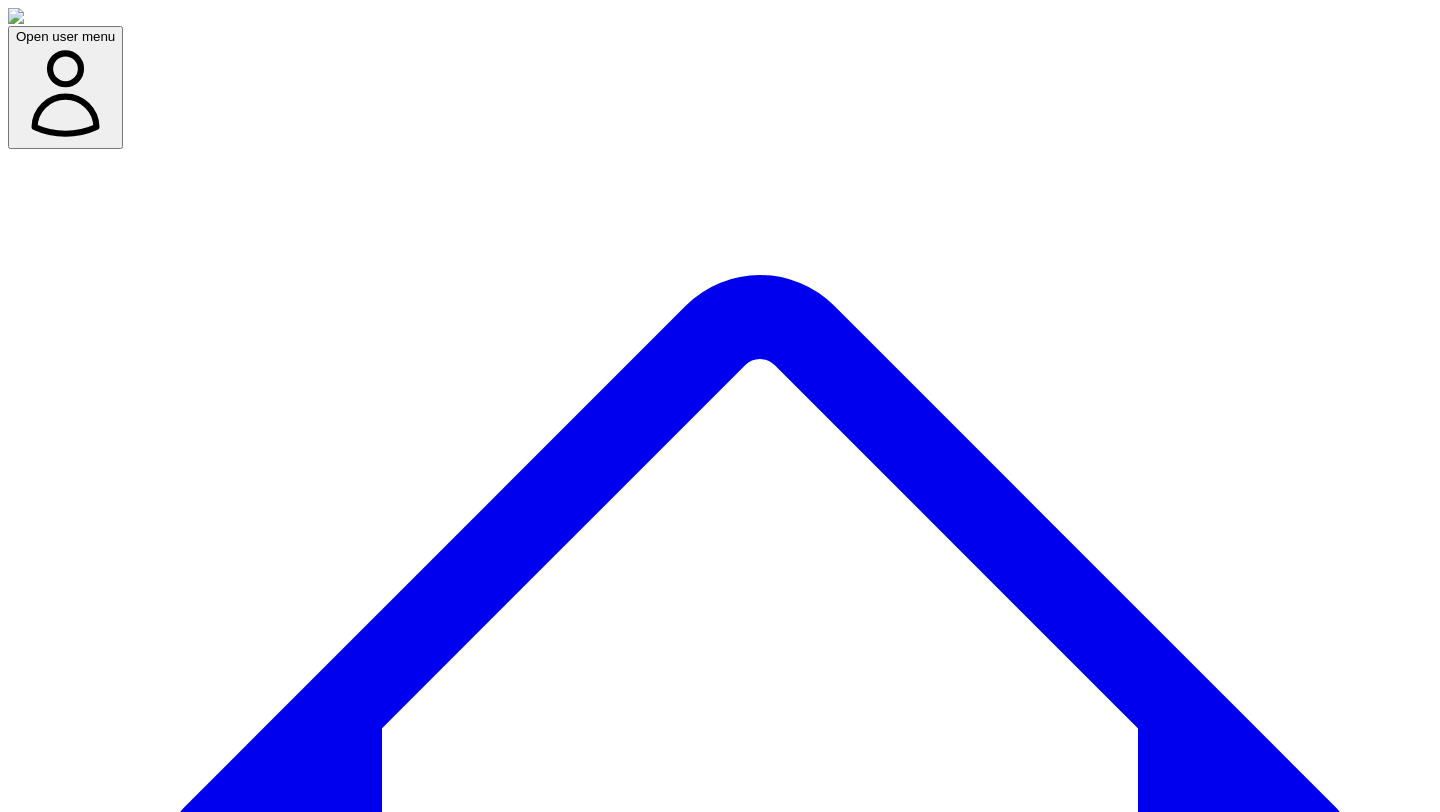 click 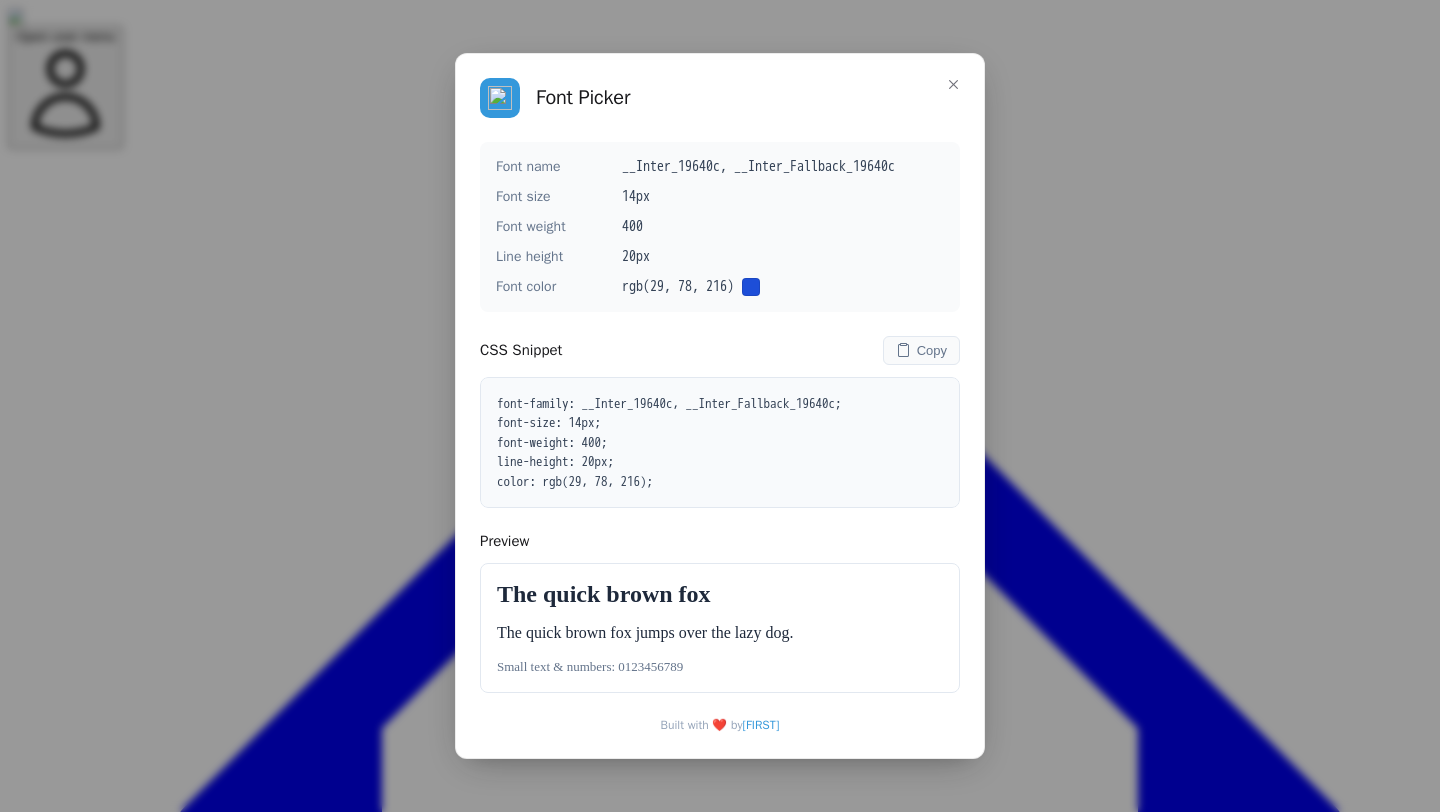 click on "Font Picker Font name __Inter_19640c, __Inter_Fallback_19640c Font size 14px Font weight 400 Line height 20px Font color rgb(29, 78, 216) CSS Snippet
Copy font-family: __Inter_19640c, __Inter_Fallback_19640c;
font-size: 14px;
font-weight: 400;
line-height: 20px;
color: rgb(29, 78, 216); Preview The quick brown fox The quick brown fox jumps over the lazy dog. Small text & numbers: 0123456789 Built with ❤️ by  Paul" at bounding box center [720, 406] 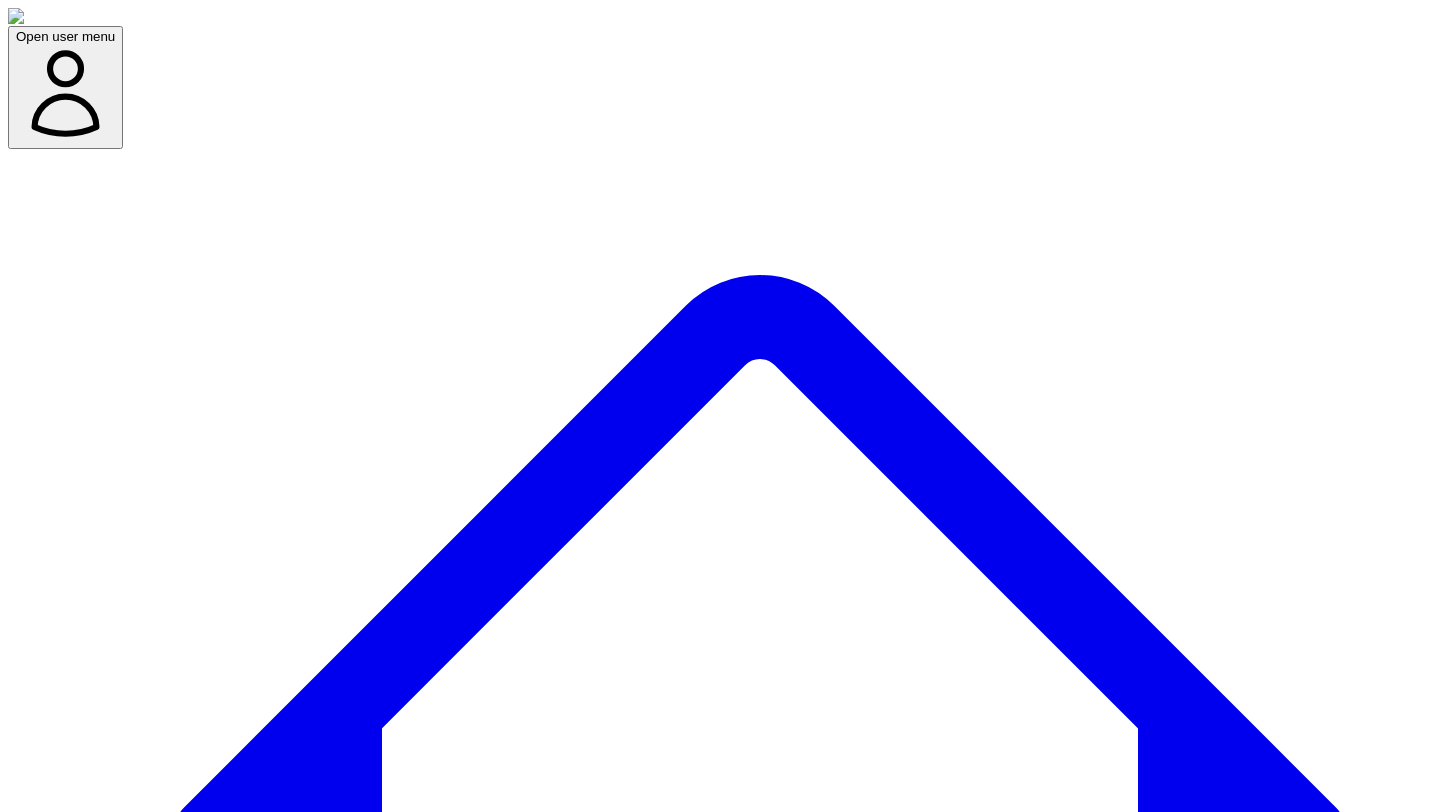 click on "Are you sure you want to re-send an invitation to  info@leapshq.com ?" at bounding box center [720, 8563] 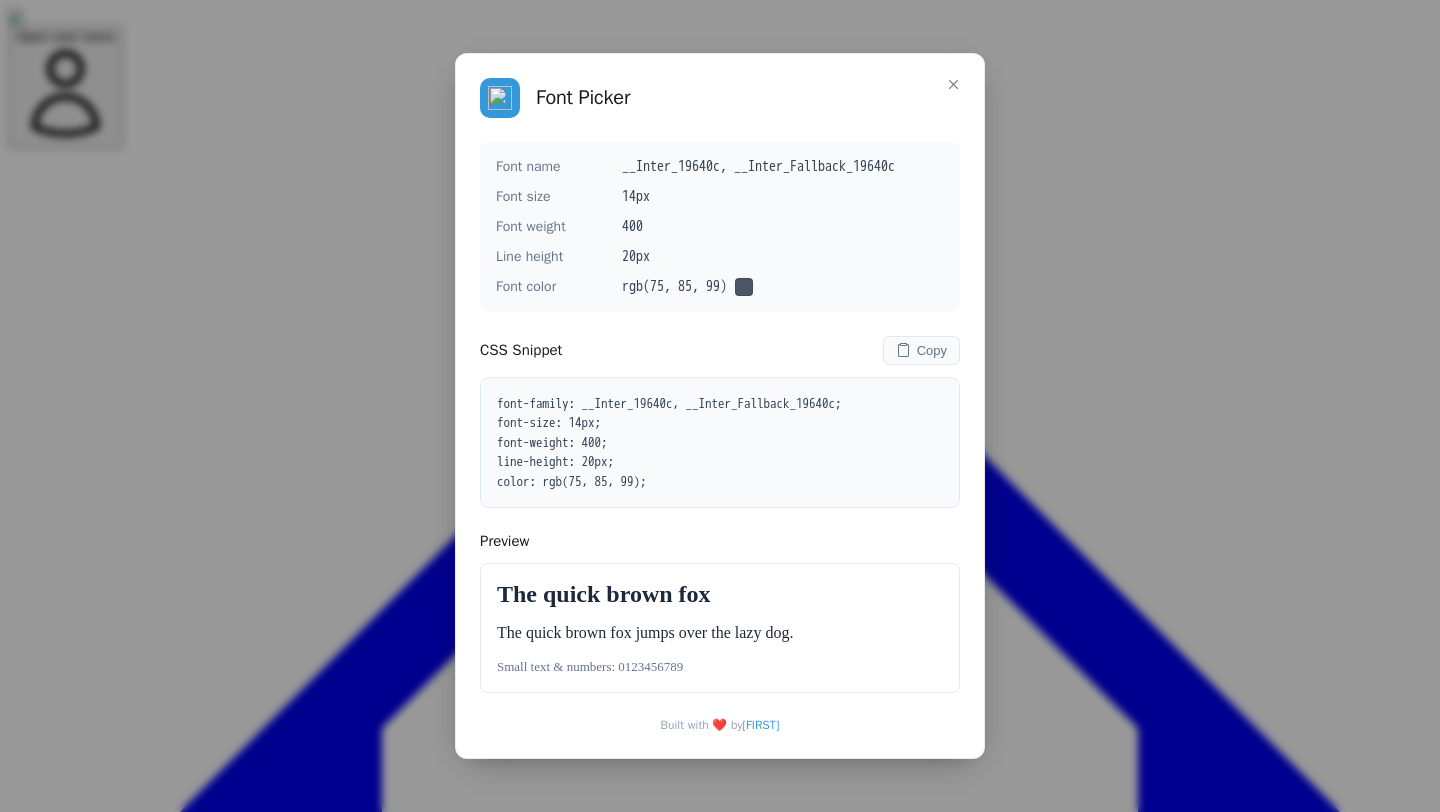 click on "Font Picker Font name __Inter_19640c, __Inter_Fallback_19640c Font size 14px Font weight 400 Line height 20px Font color rgb(75, 85, 99) CSS Snippet
Copy font-family: __Inter_19640c, __Inter_Fallback_19640c;
font-size: 14px;
font-weight: 400;
line-height: 20px;
color: rgb(75, 85, 99); Preview The quick brown fox The quick brown fox jumps over the lazy dog. Small text & numbers: 0123456789 Built with ❤️ by  Paul" at bounding box center (720, 406) 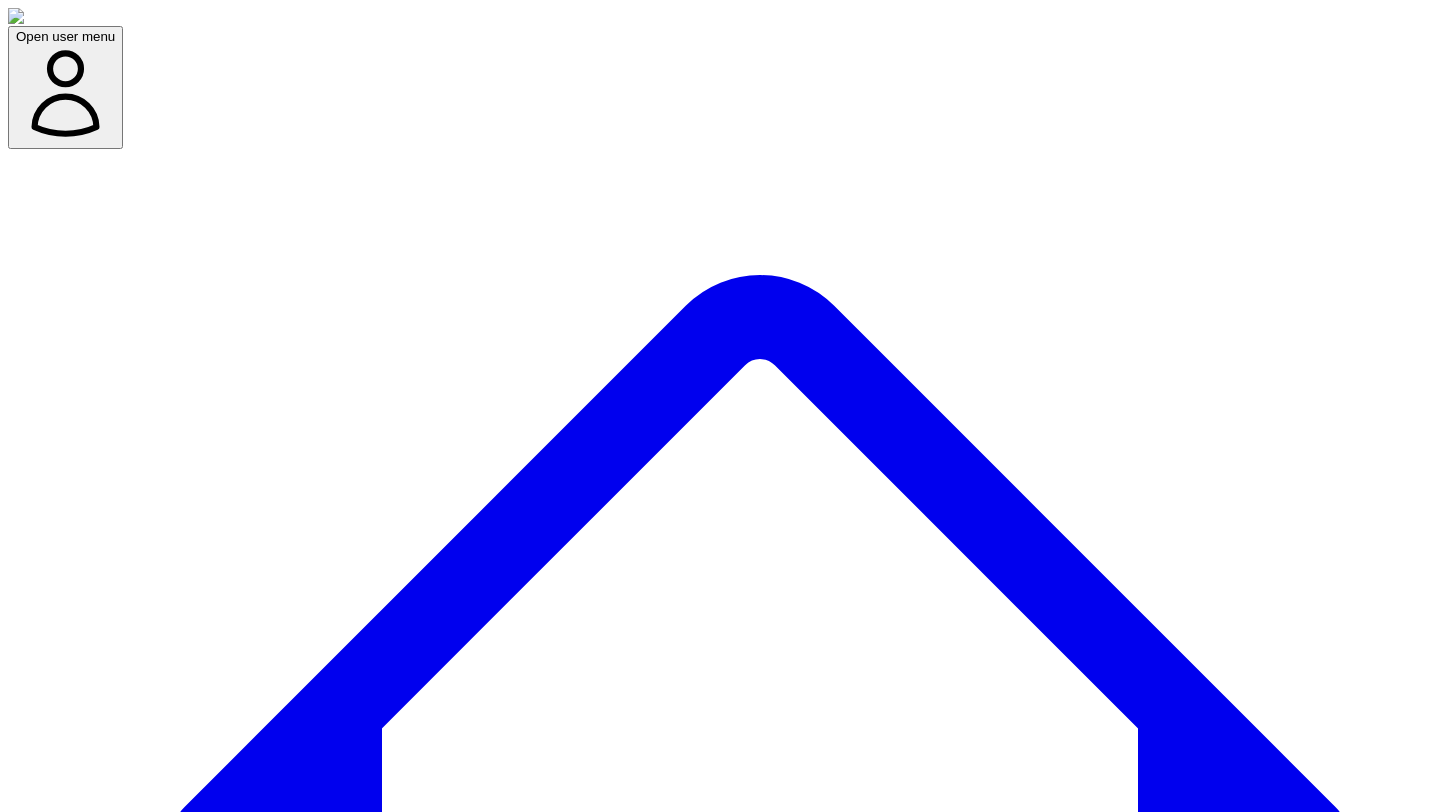 click on "The invitation link will expire in 24 hours for security reasons. Please inform the team member if necessary." at bounding box center (720, 10041) 